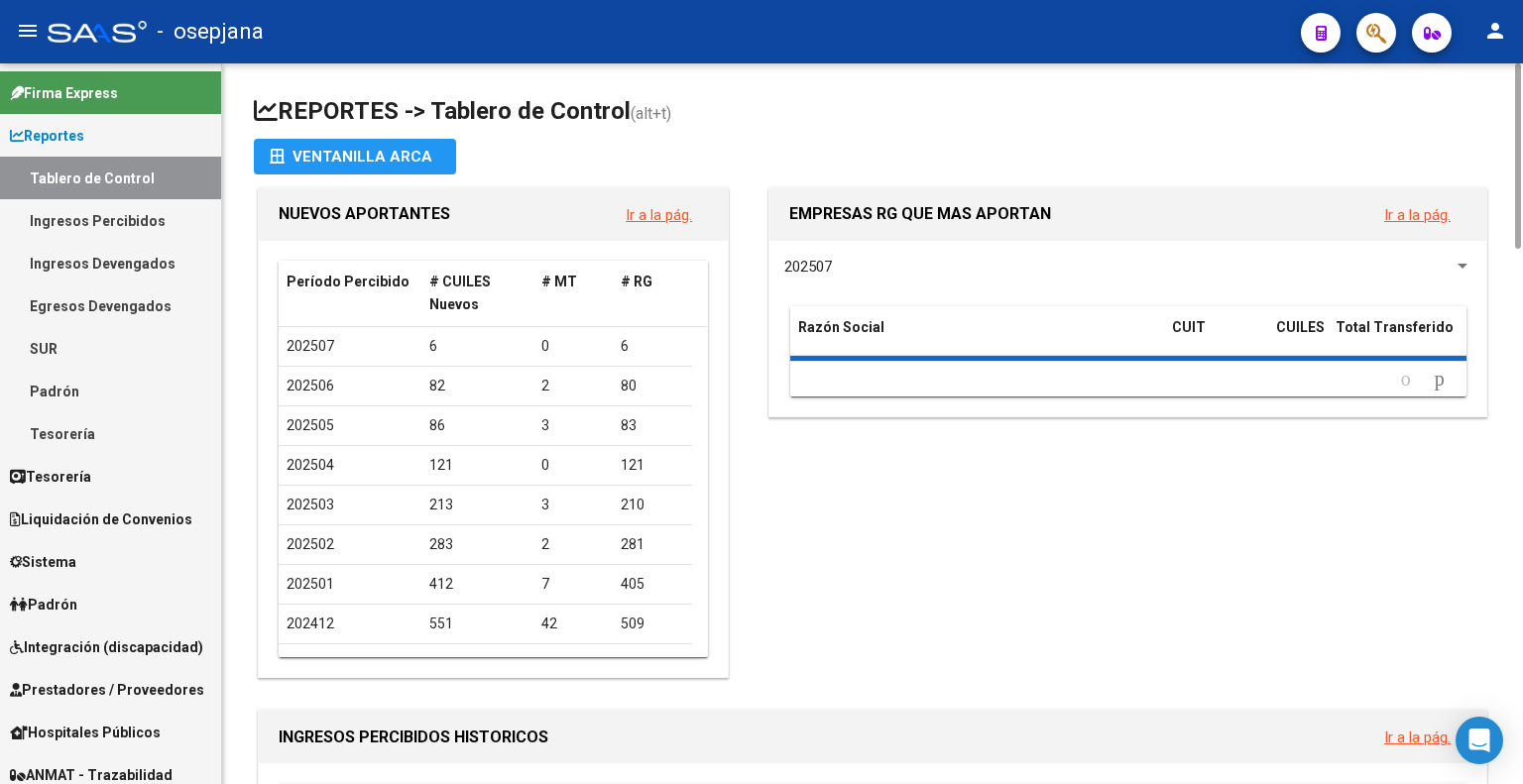 scroll, scrollTop: 0, scrollLeft: 0, axis: both 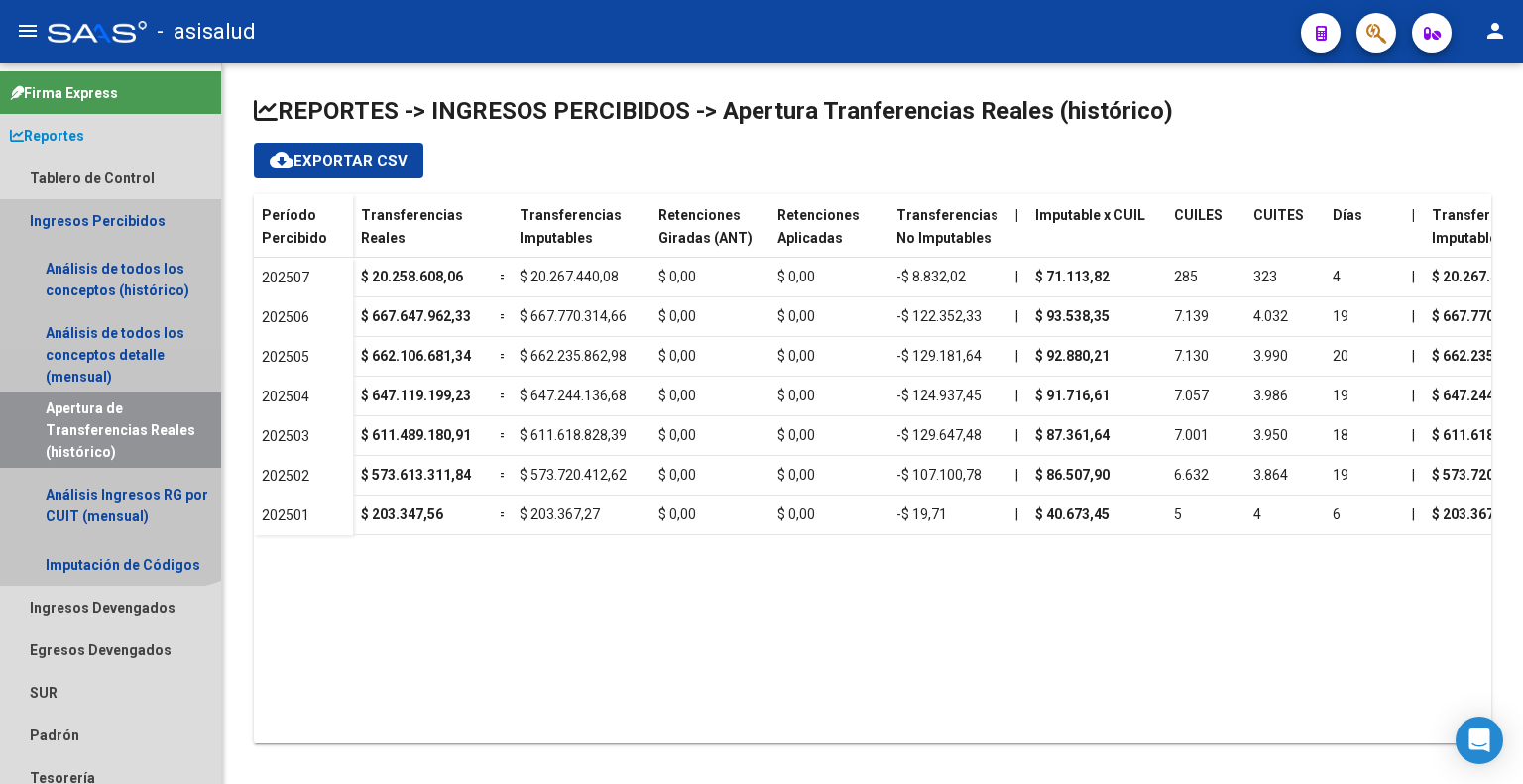 click on "Ingresos Percibidos" at bounding box center (110, 220) 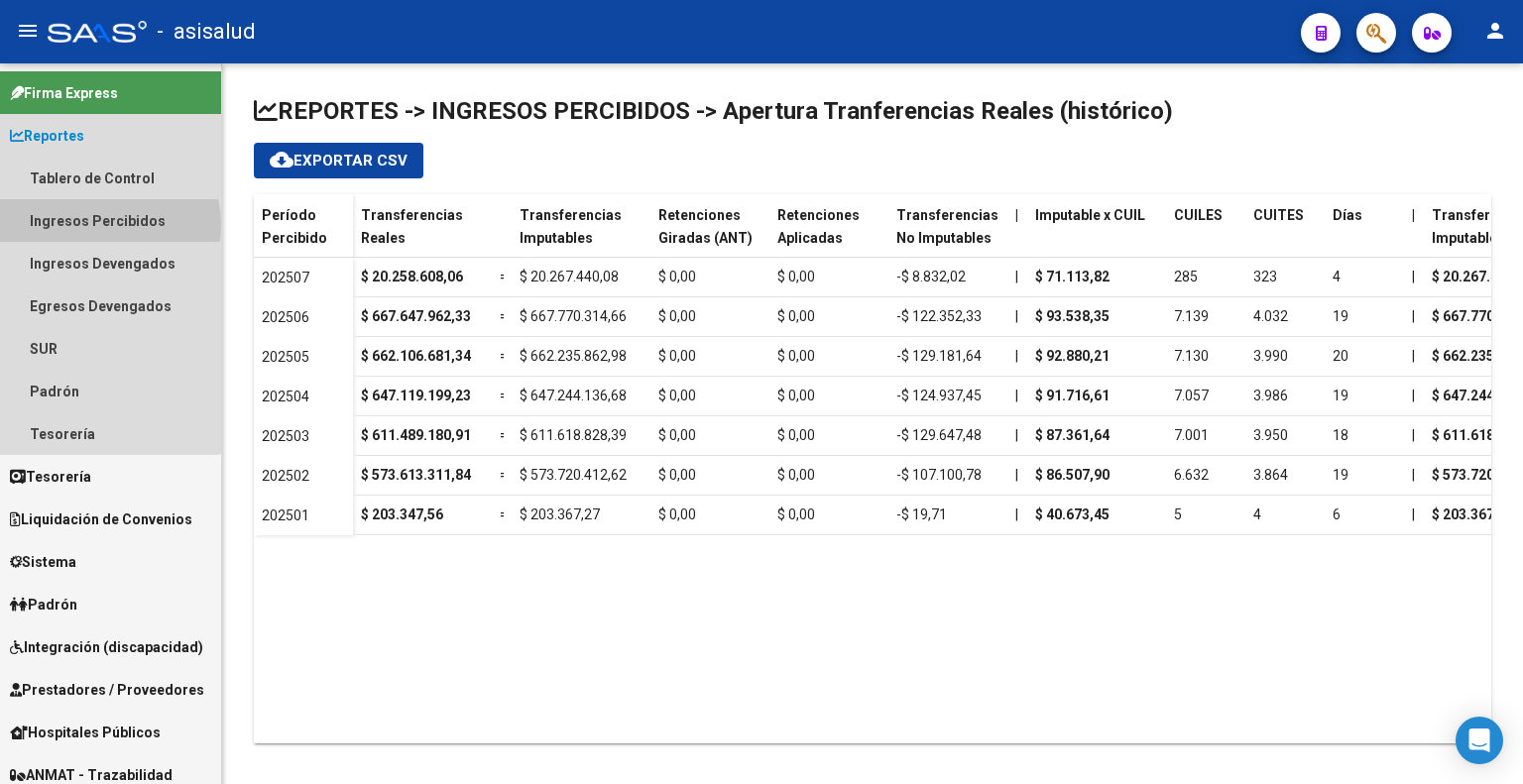 click on "Ingresos Percibidos" at bounding box center [110, 220] 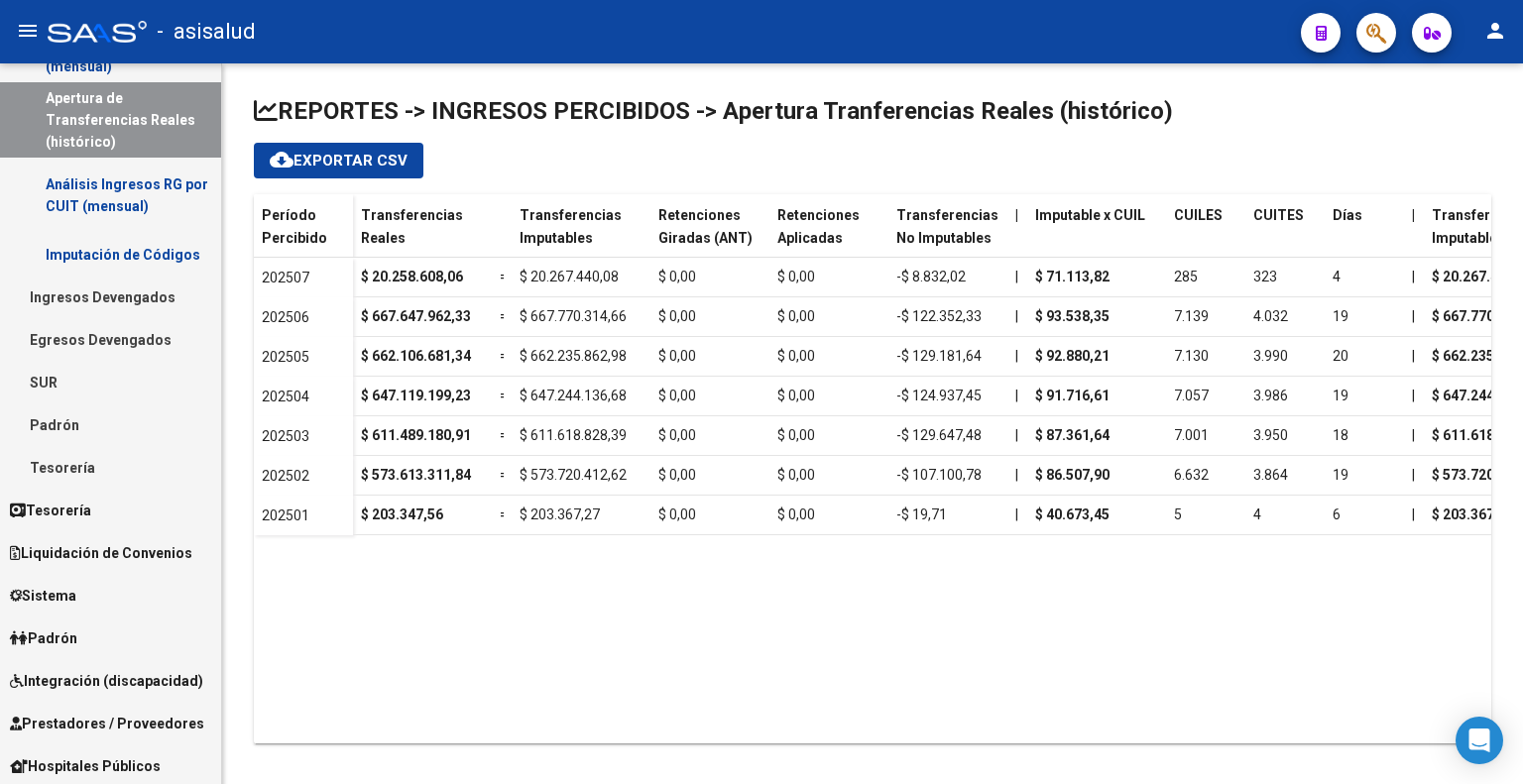 scroll, scrollTop: 396, scrollLeft: 0, axis: vertical 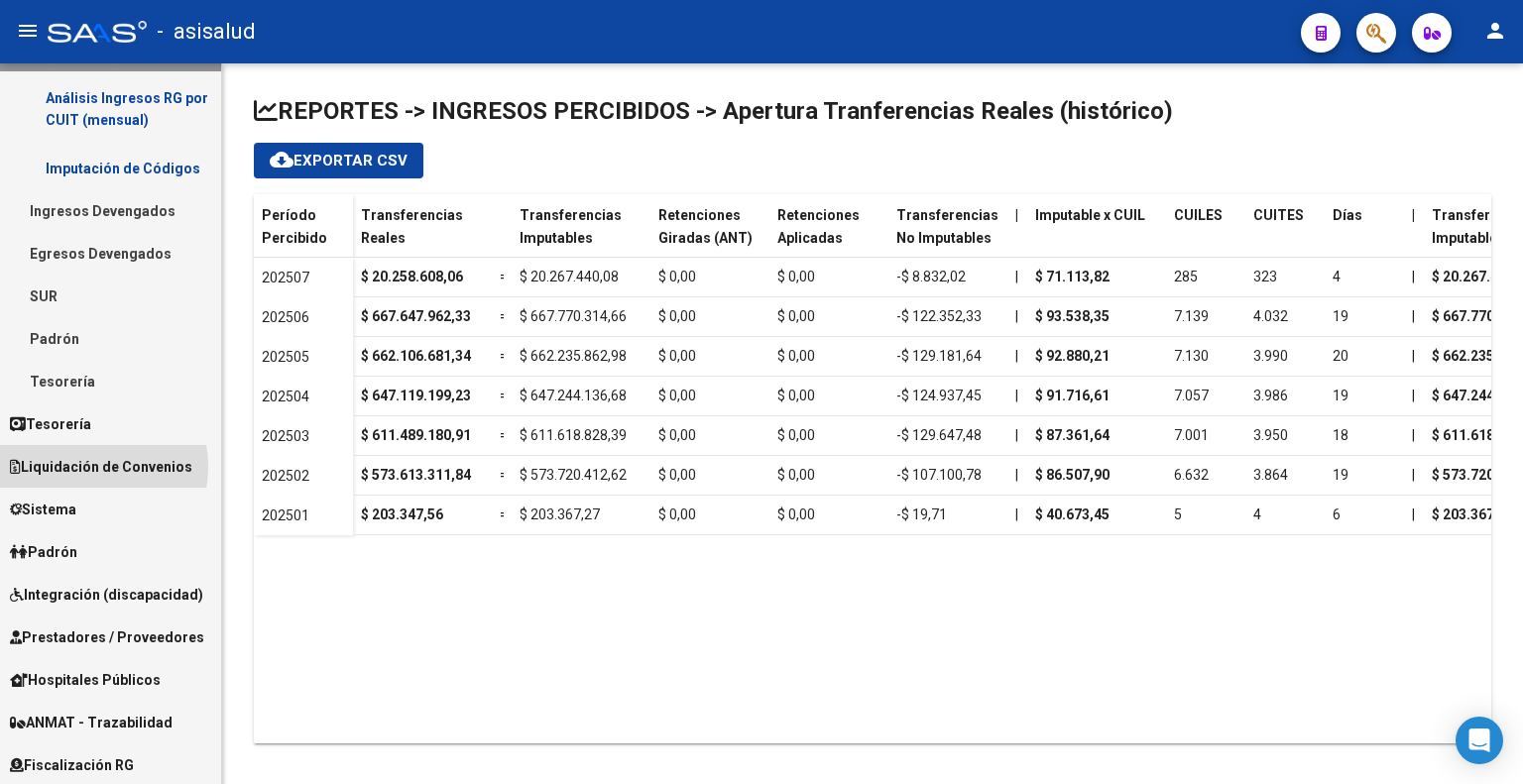 click on "Liquidación de Convenios" at bounding box center (101, 467) 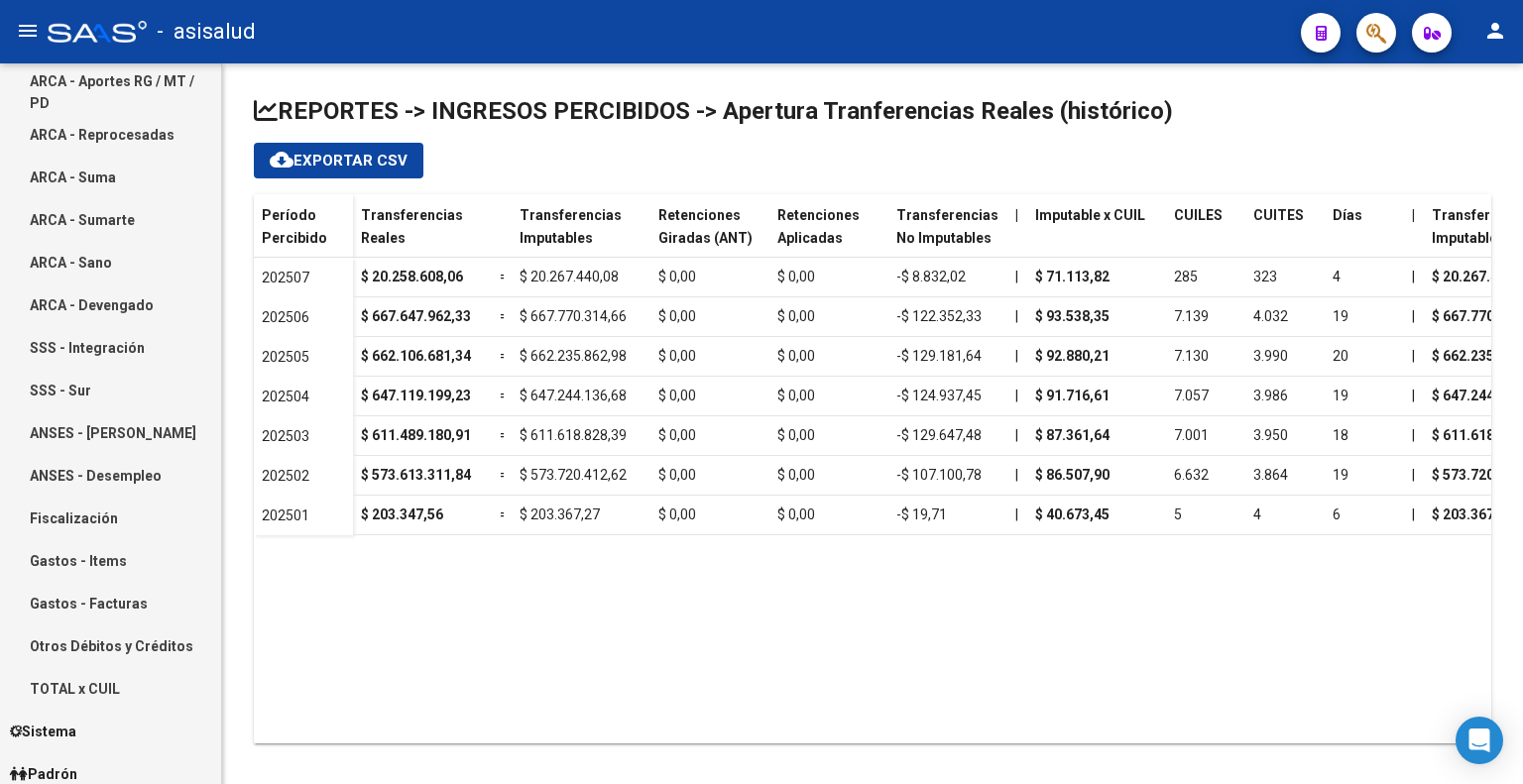 scroll, scrollTop: 0, scrollLeft: 0, axis: both 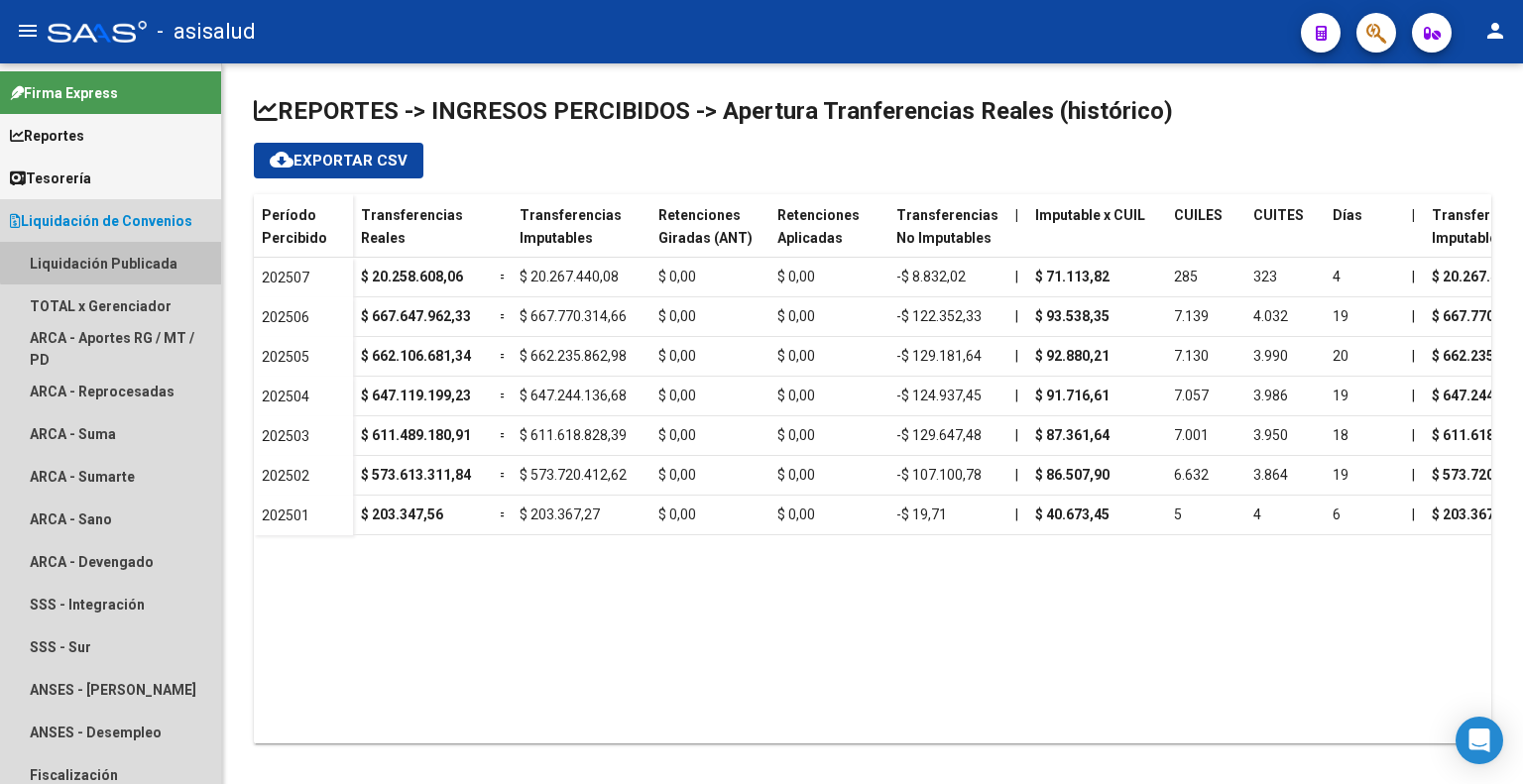 click on "Liquidación Publicada" at bounding box center (110, 263) 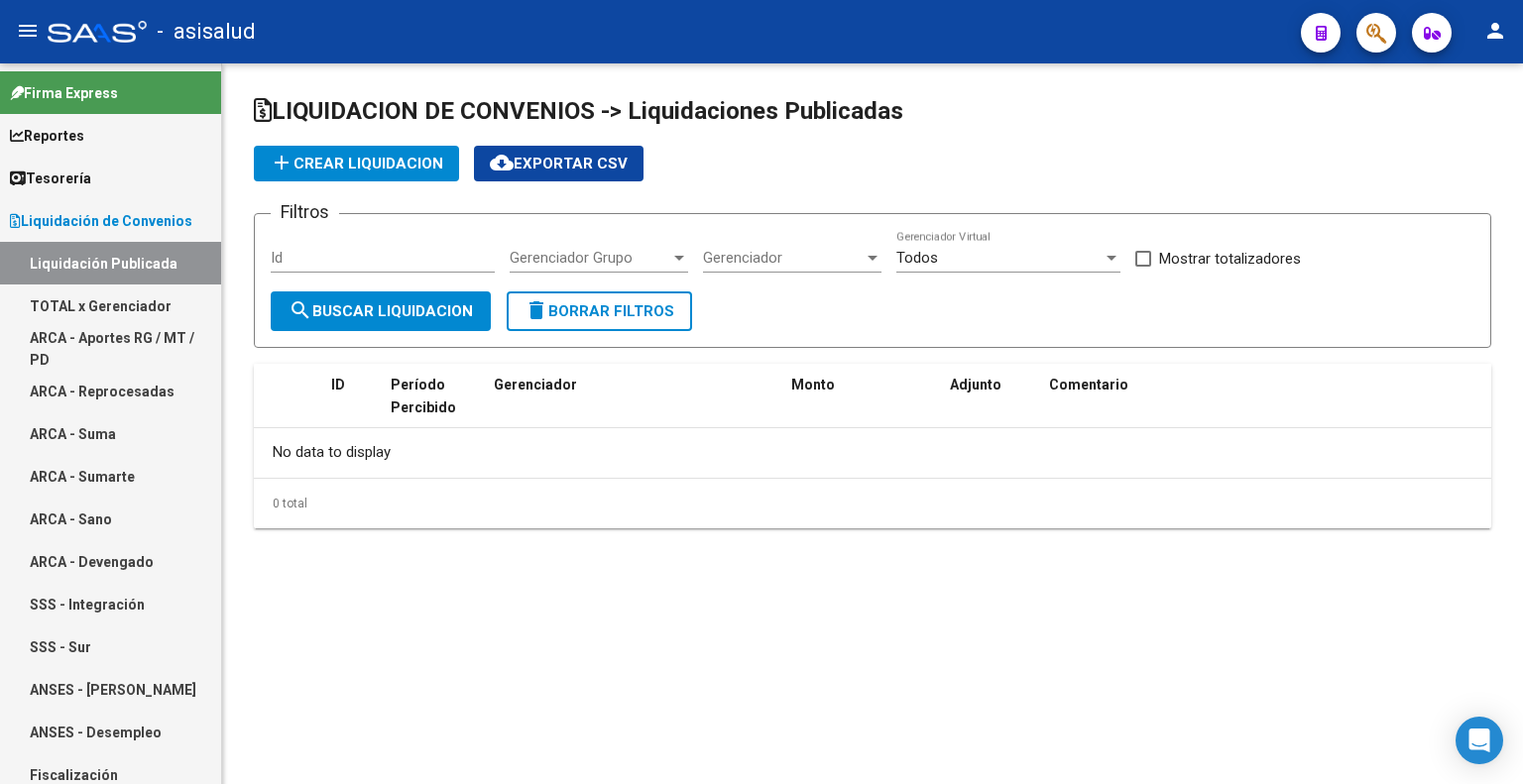 checkbox on "true" 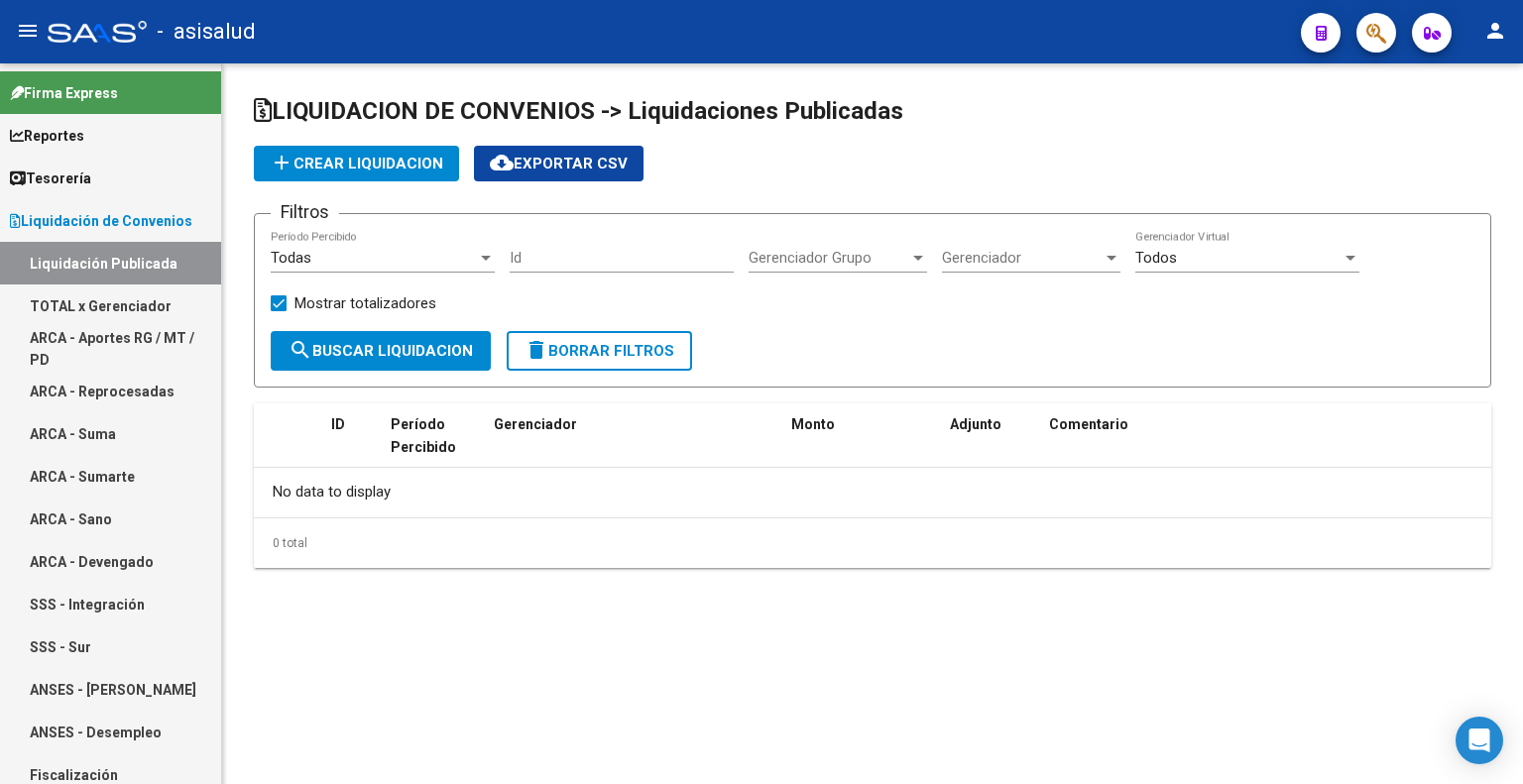 click on "TOTAL x Gerenciador" at bounding box center (110, 305) 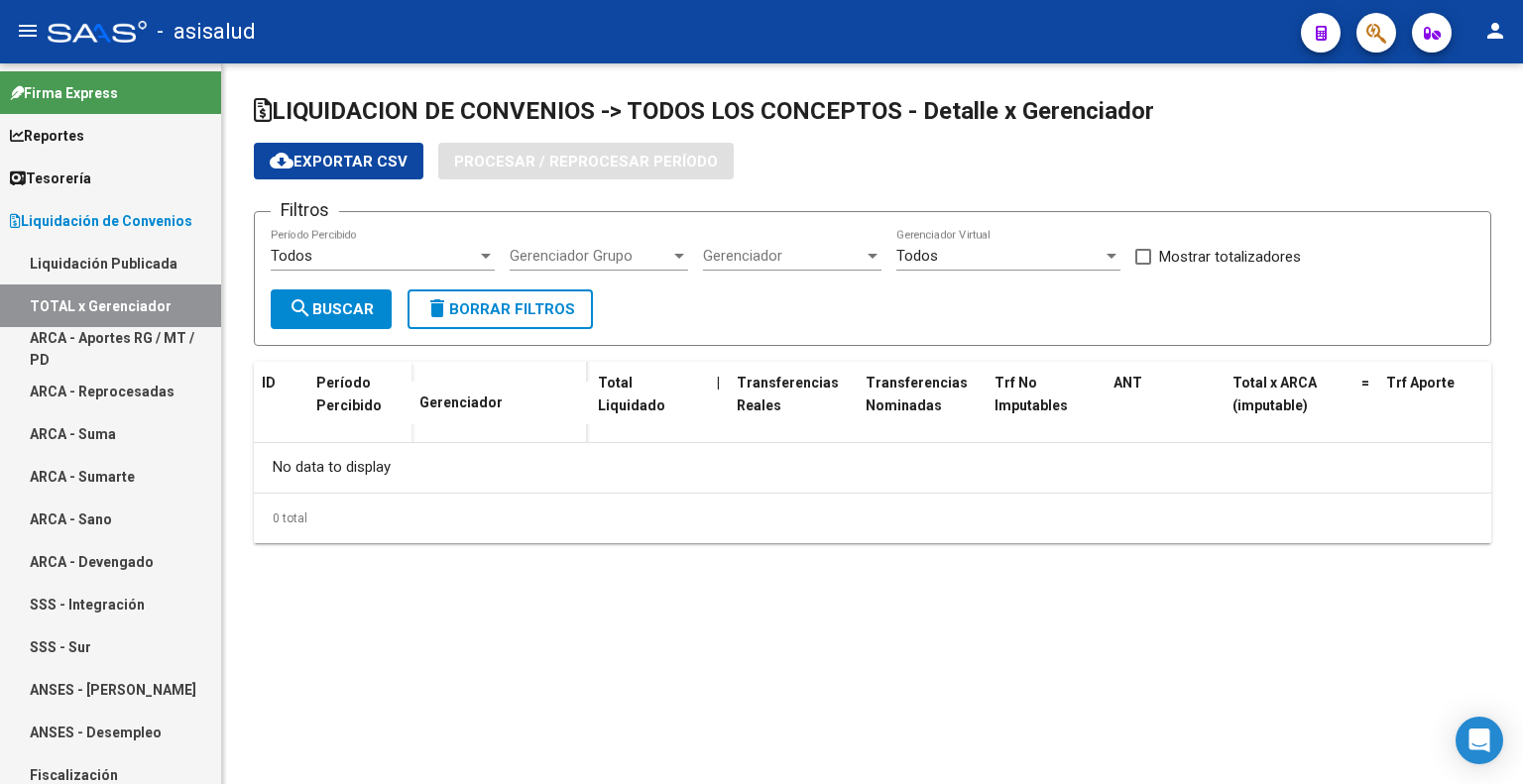 checkbox on "true" 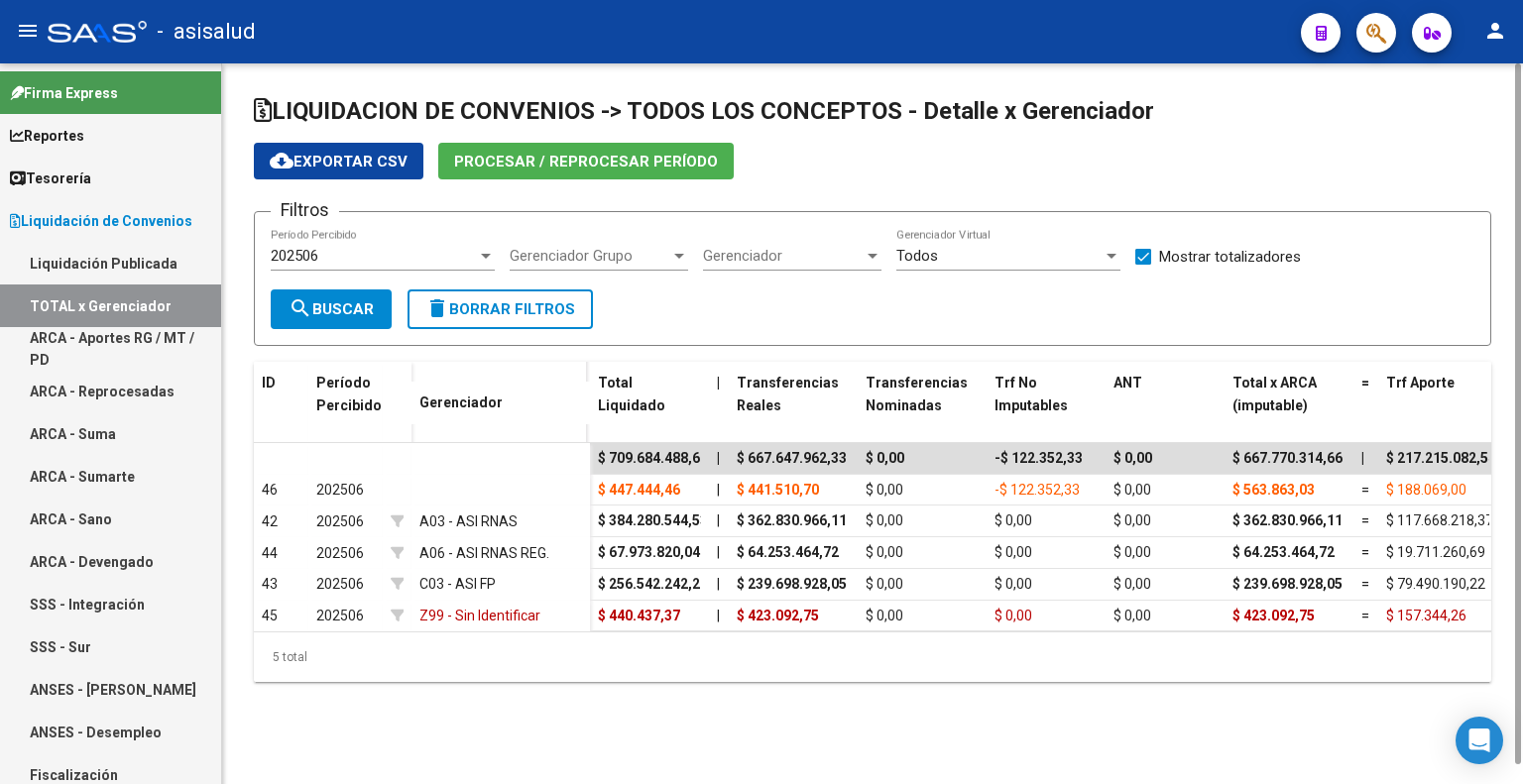 click on "cloud_download  Exportar CSV" 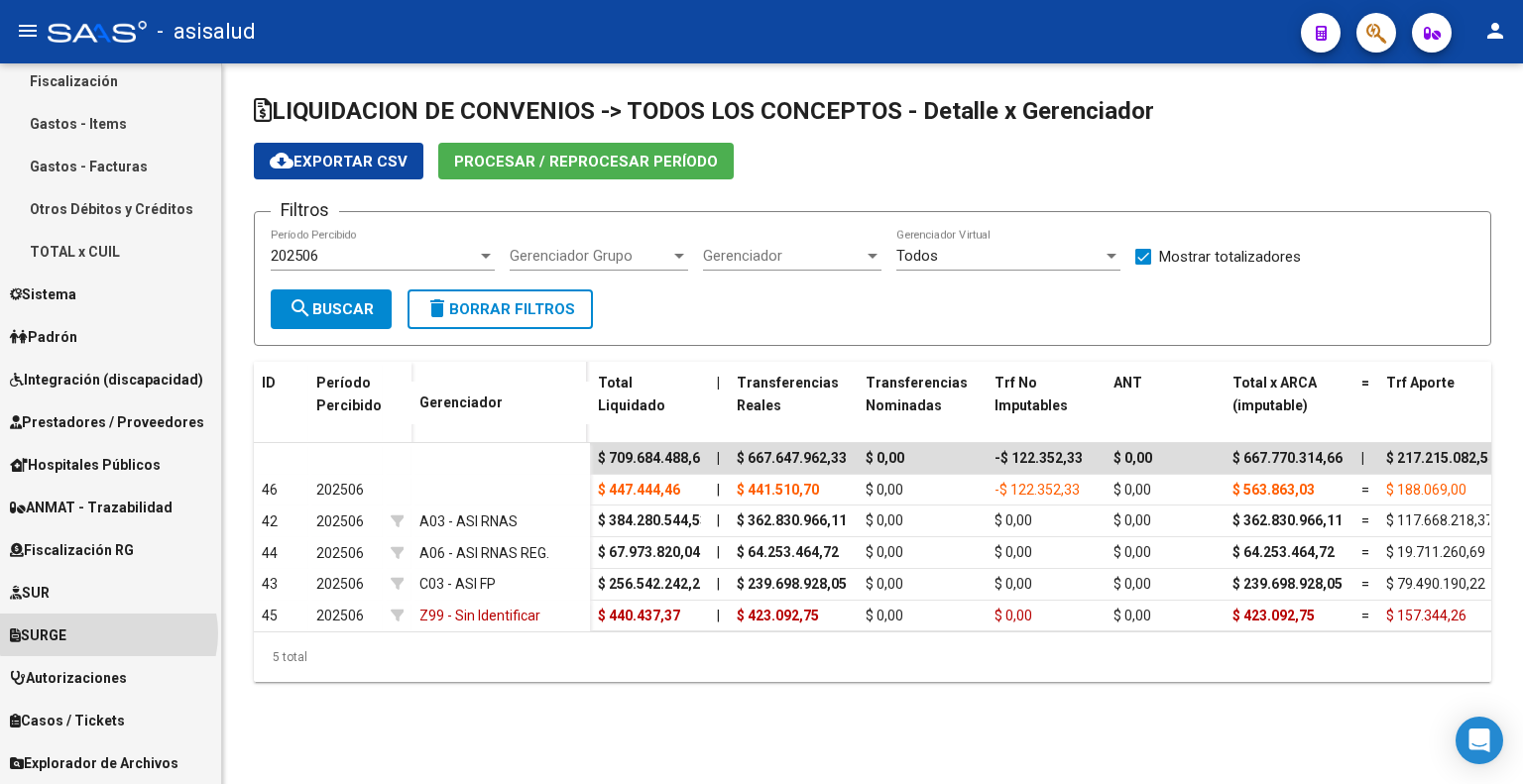 click on "SURGE" at bounding box center (110, 634) 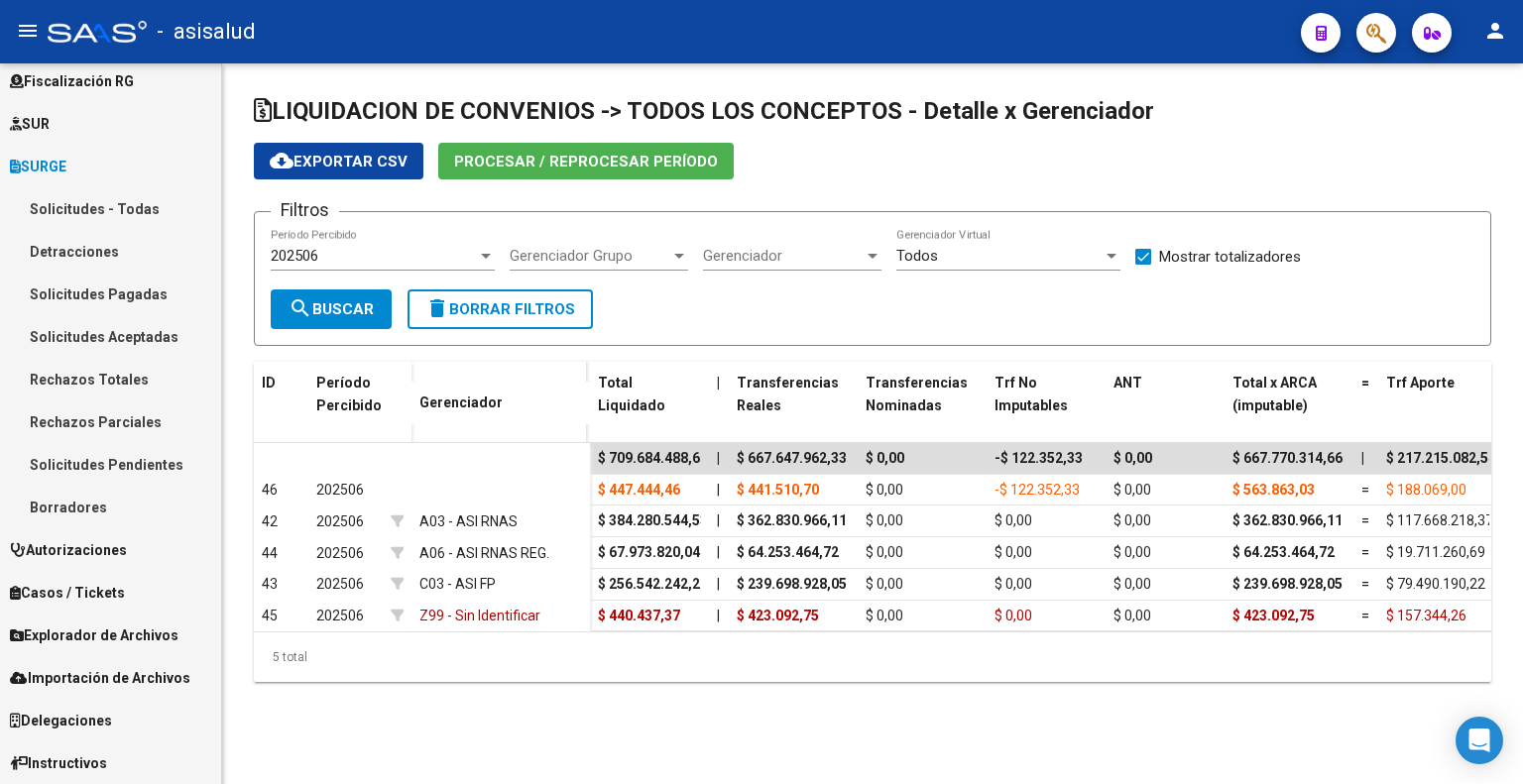 scroll, scrollTop: 437, scrollLeft: 0, axis: vertical 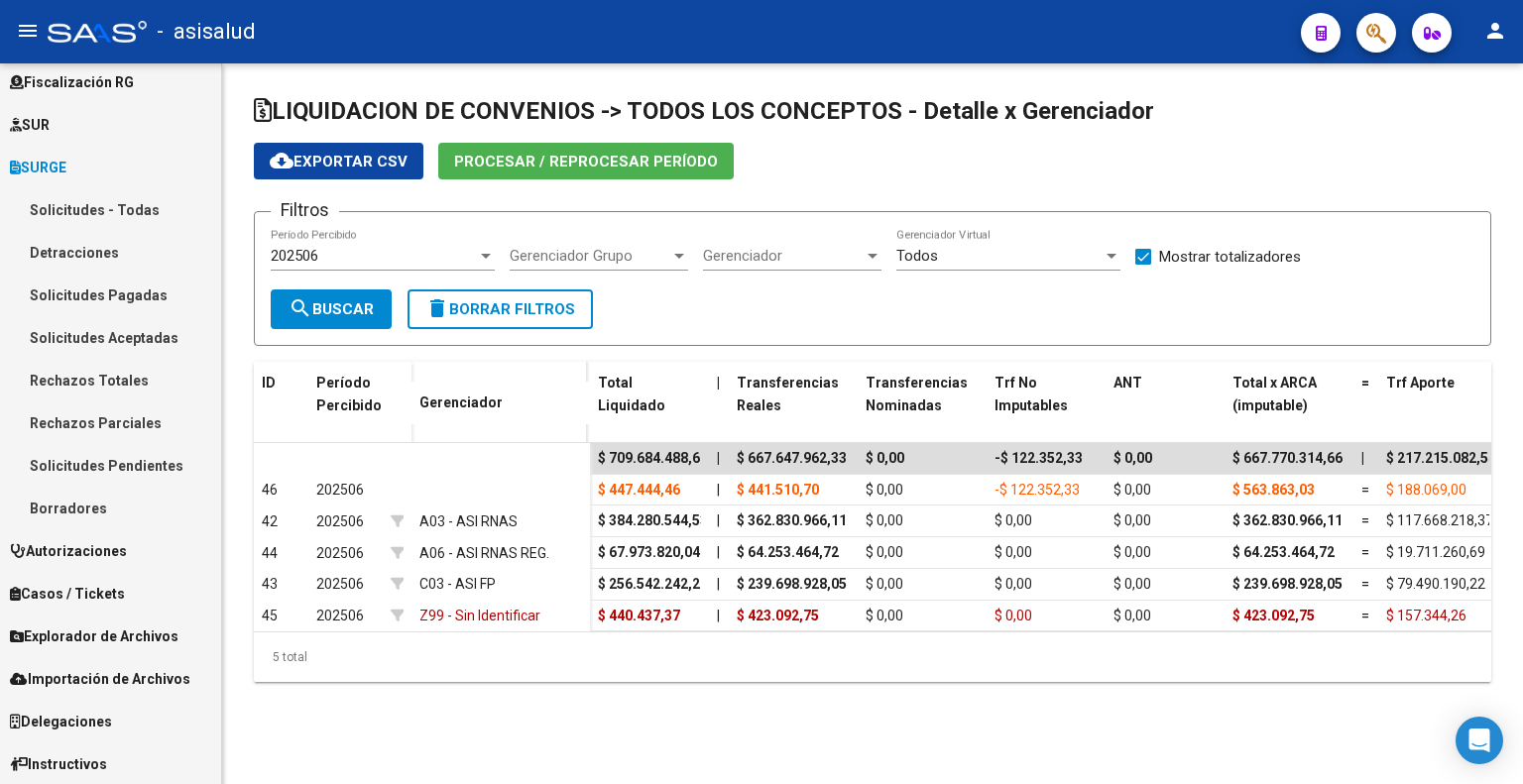 click on "Solicitudes Pagadas" at bounding box center [110, 294] 